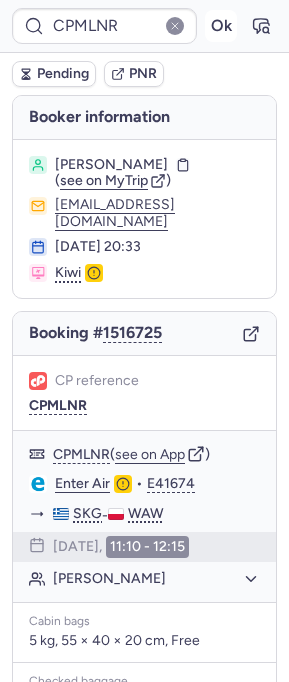 scroll, scrollTop: 0, scrollLeft: 0, axis: both 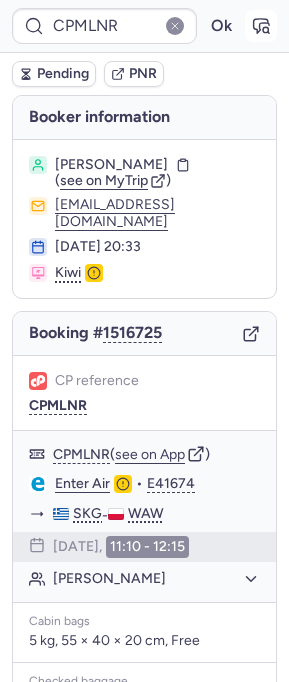 click 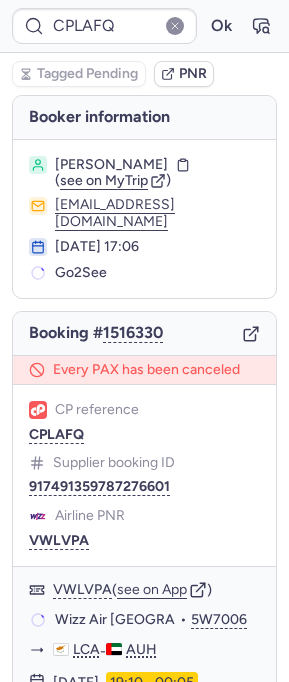 type on "CPMLNR" 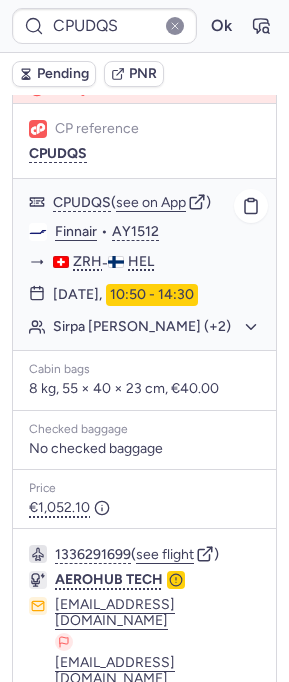 scroll, scrollTop: 148, scrollLeft: 0, axis: vertical 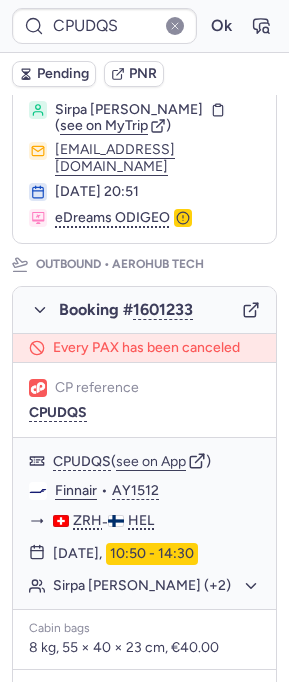 click 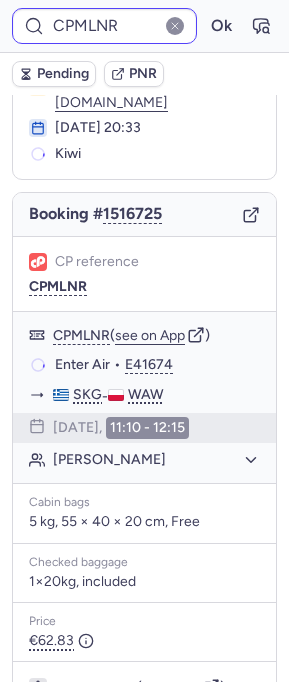 scroll, scrollTop: 118, scrollLeft: 0, axis: vertical 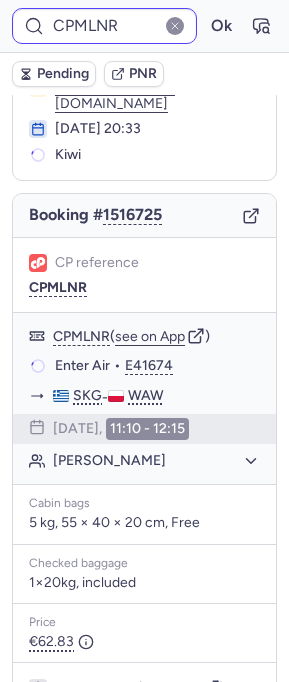 type on "CPVQPN" 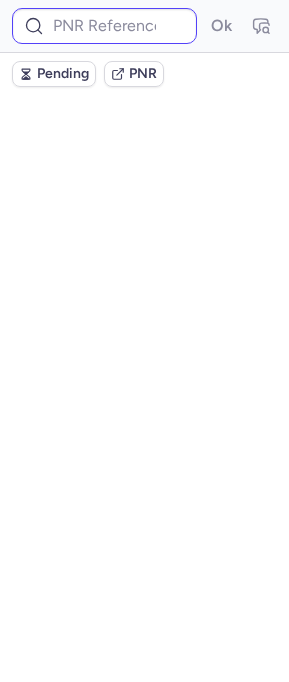 scroll, scrollTop: 0, scrollLeft: 0, axis: both 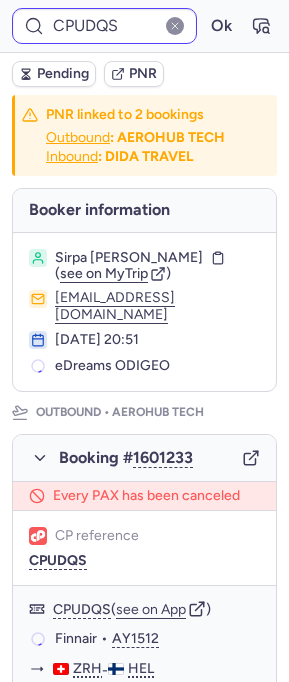 type on "CPMLNR" 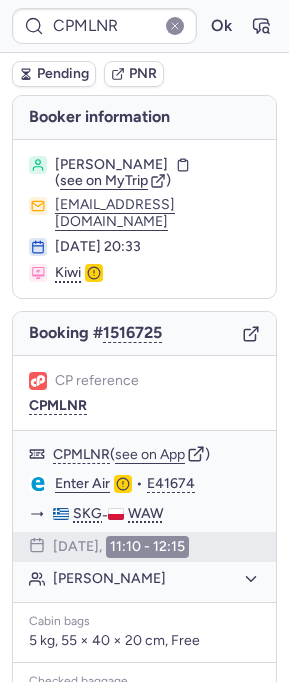 type on "CPVQPN" 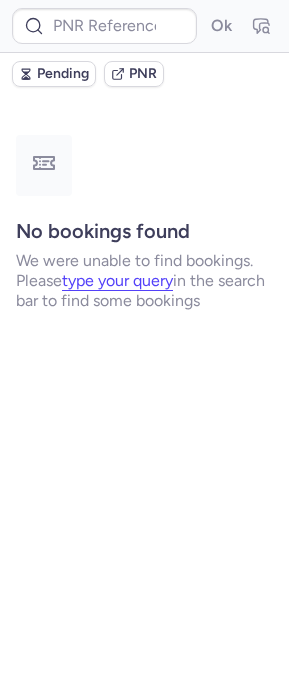 type on "[DATE]" 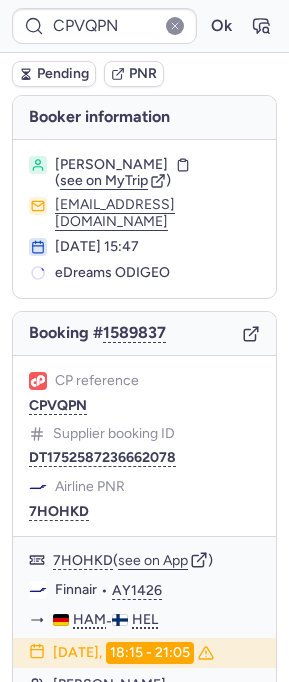 type on "CPMLNR" 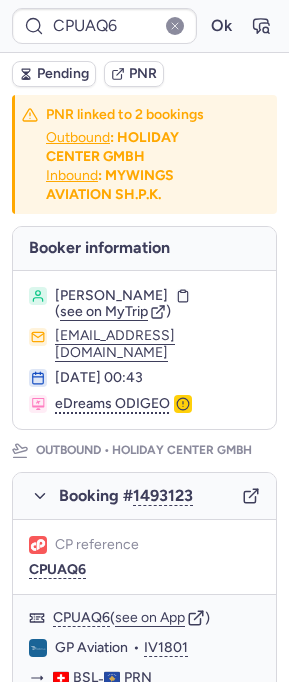 type on "CPLAFQ" 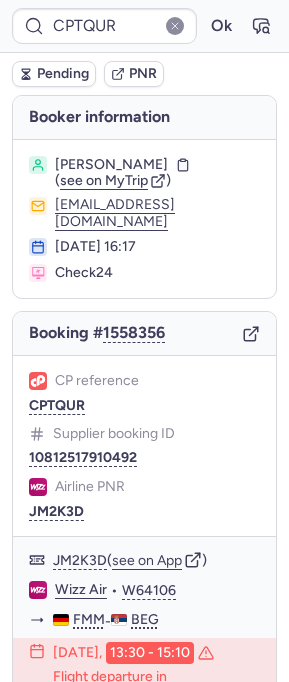 type on "CPSQEE" 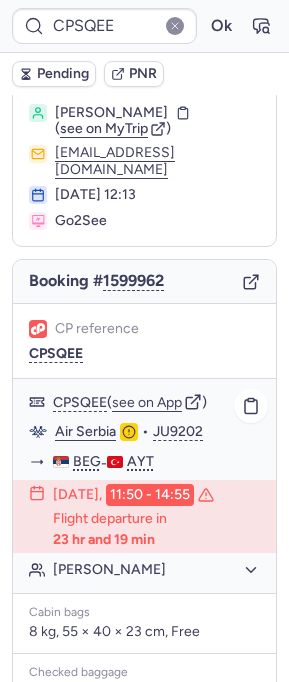 scroll, scrollTop: 317, scrollLeft: 0, axis: vertical 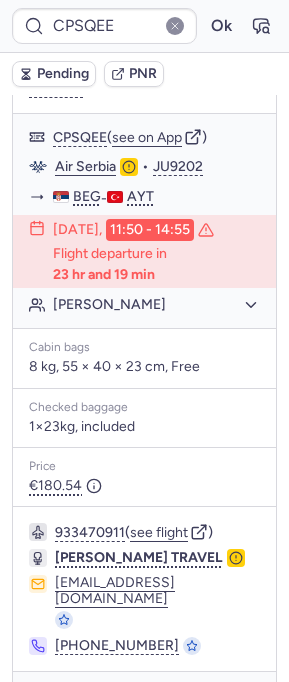 click 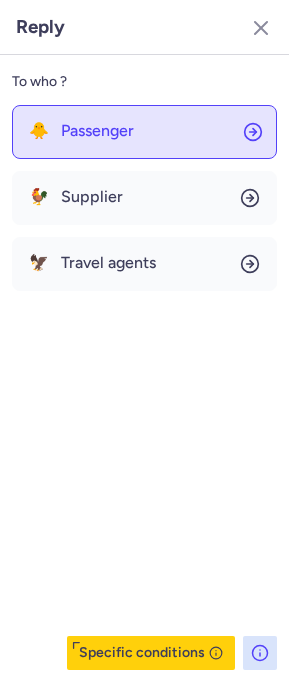 click on "Passenger" at bounding box center (97, 131) 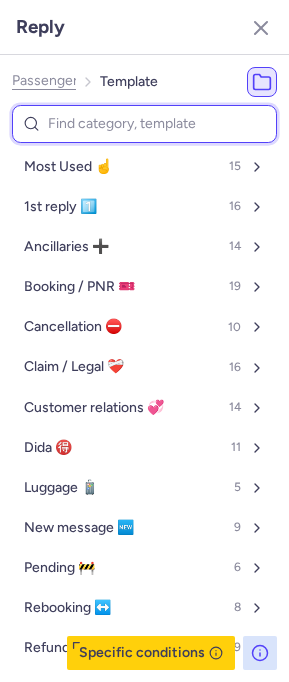 click at bounding box center [144, 124] 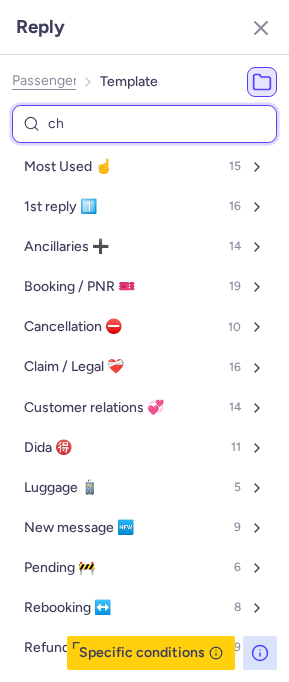 type on "che" 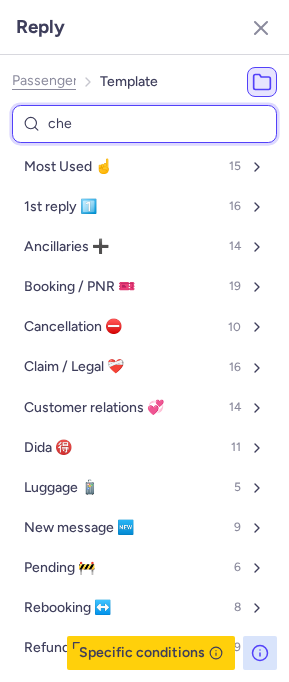 select on "en" 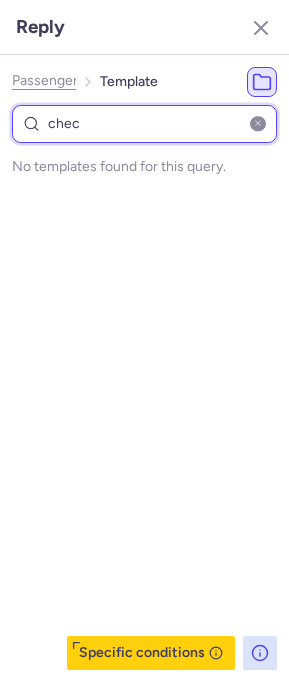 type on "che" 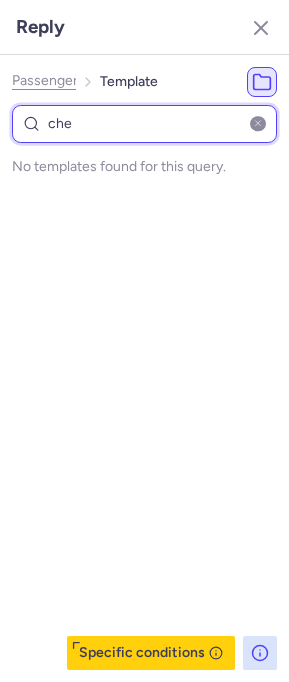 select on "en" 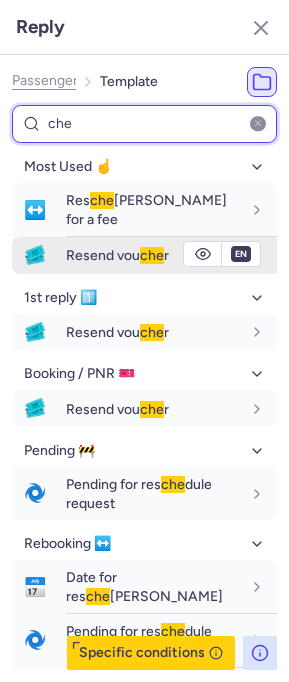 type on "che" 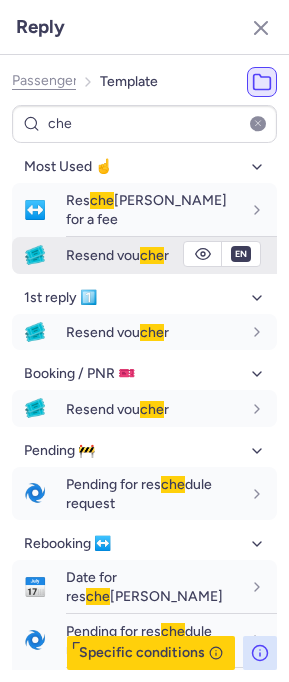 click on "Resend vou che r" at bounding box center [171, 255] 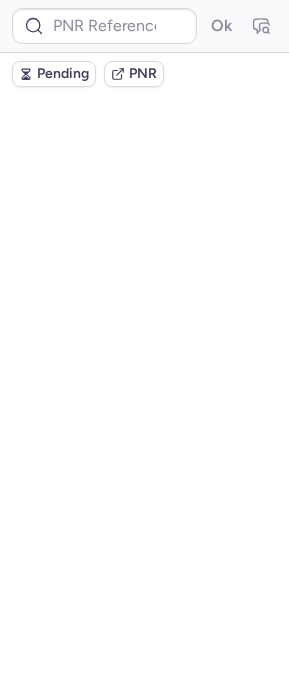 scroll, scrollTop: 0, scrollLeft: 0, axis: both 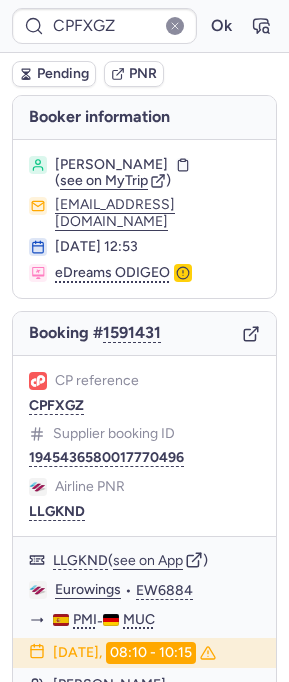 type on "CPLAFQ" 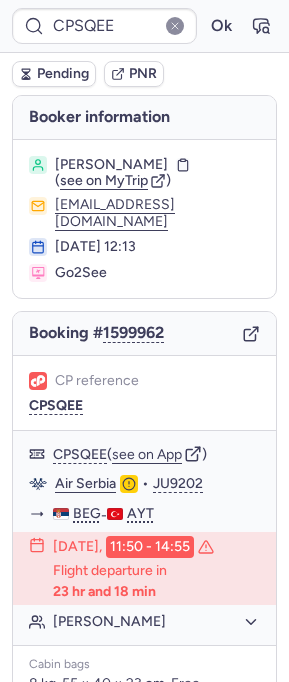 type on "CPLAFQ" 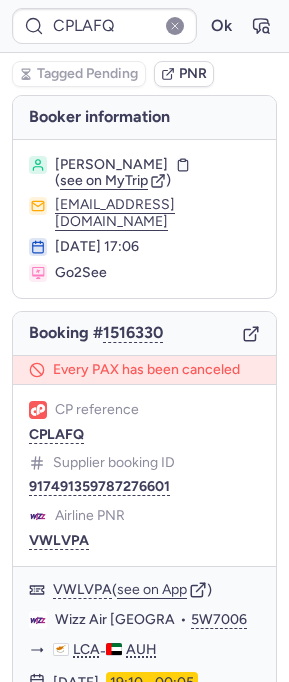 type 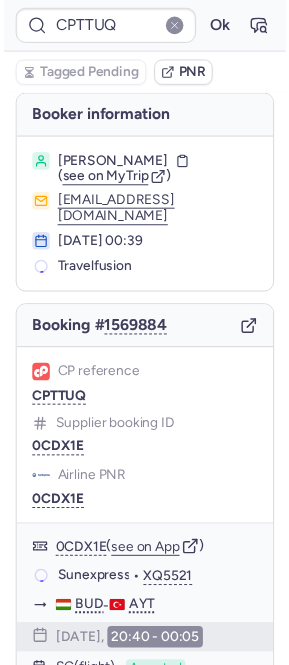 scroll, scrollTop: 0, scrollLeft: 0, axis: both 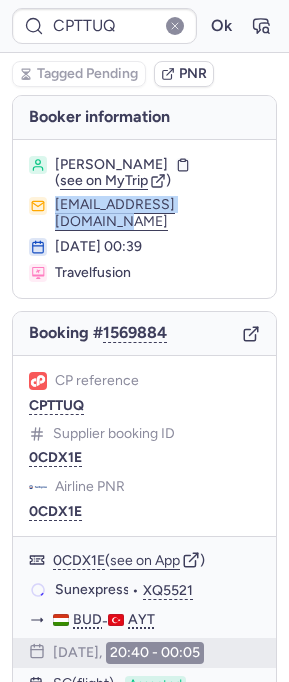 drag, startPoint x: 249, startPoint y: 202, endPoint x: 7, endPoint y: 205, distance: 242.0186 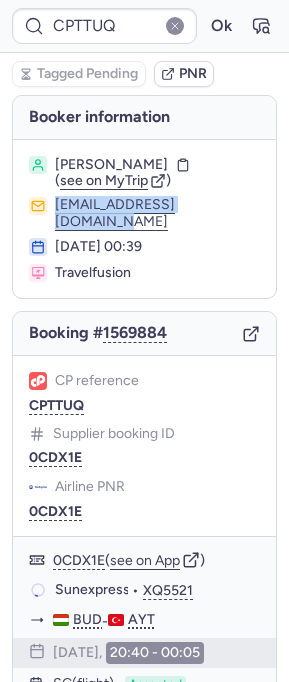 click on "Booker information Zsombor NAGY  ( see on MyTrip  )  bookings@lmnbookings.com 04 Jul 2025, 00:39 Travelfusion Booking # 1569884 CP reference CPTTUQ Supplier booking ID 0CDX1E Airline PNR 0CDX1E 0CDX1E  ( see on App )  Sunexpress  •  XQ5521 BUD  -  AYT 16 Jul 2025,  20:40 - 00:05 SC   (flight)  Accepted  on Jul 11, 2025 1 Zsombor NAGY (+1)  Cabin bags  8 kg, 55 × 40 × 20 cm, Free Checked baggage 2×20kg, included Price €328.44  764093142  ( see flight )  TT-TRAVELTIME GMBH dispo@tt-traveltime.de dispo@tt-traveltime.de +49 211 97264638 +49 211 97264638 Checking supplier's conditions..." at bounding box center [144, 665] 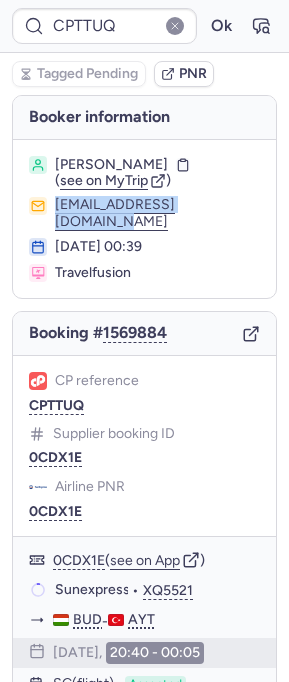 copy on "bookings@lmnbookings.com" 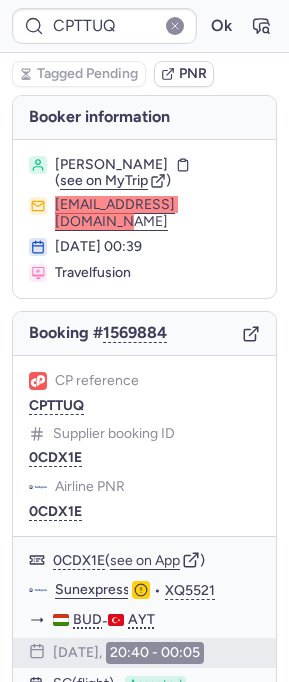 type on "CPSQEE" 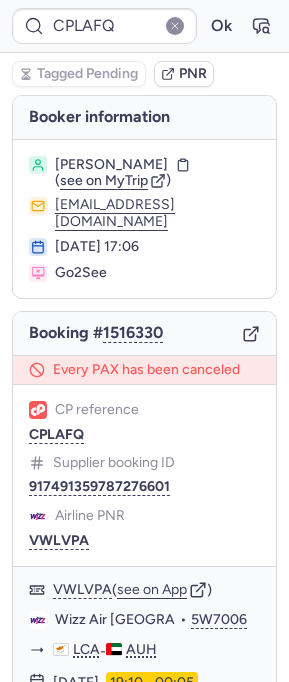 type on "CP3M7B" 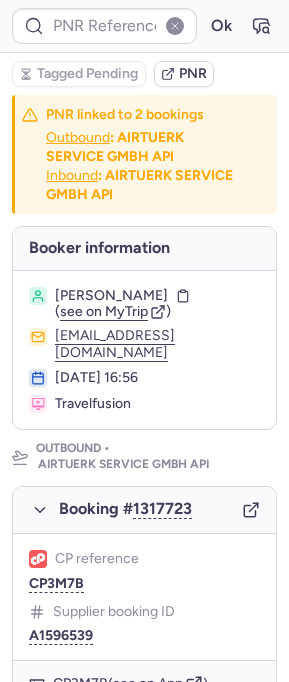 type on "CPTQUR" 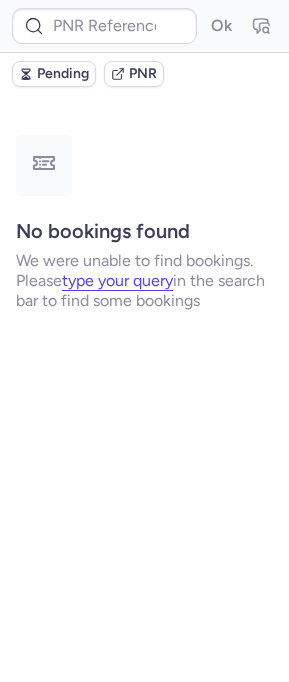 type on "CPFERL" 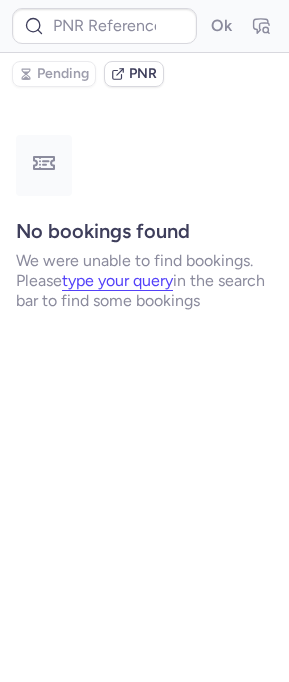 type on "CPSQEE" 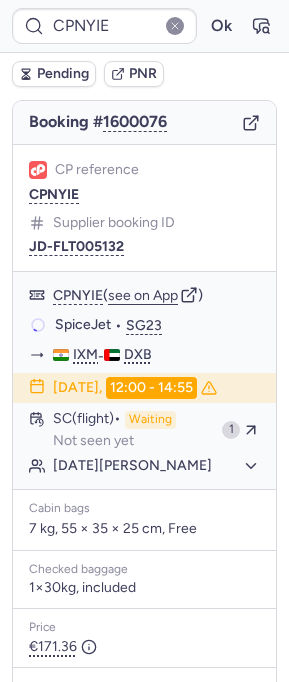 scroll, scrollTop: 202, scrollLeft: 0, axis: vertical 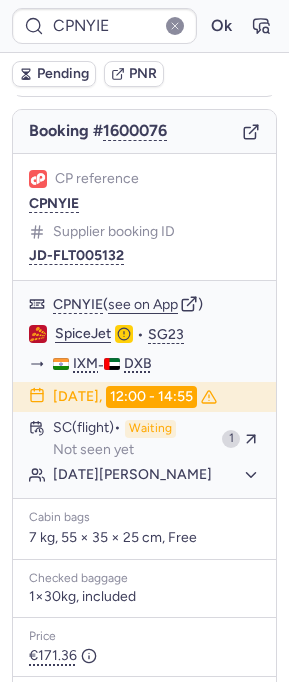 type on "CPSXDA" 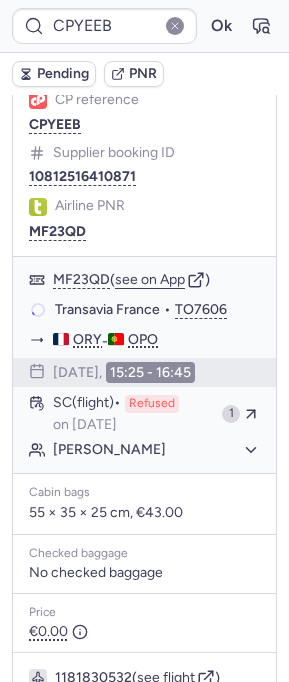 scroll, scrollTop: 186, scrollLeft: 0, axis: vertical 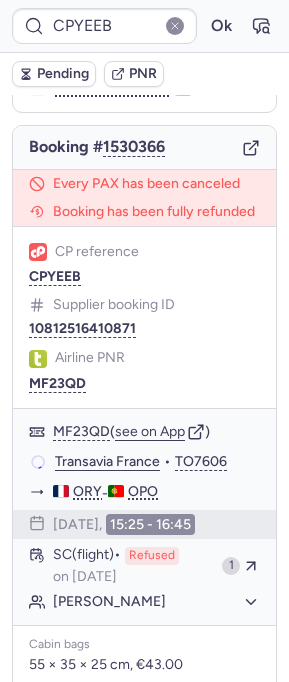 type on "CPZMGA" 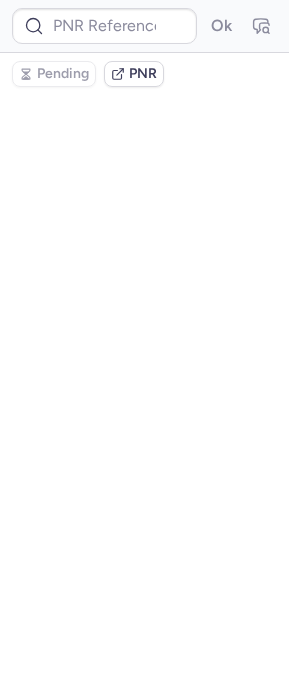 scroll, scrollTop: 0, scrollLeft: 0, axis: both 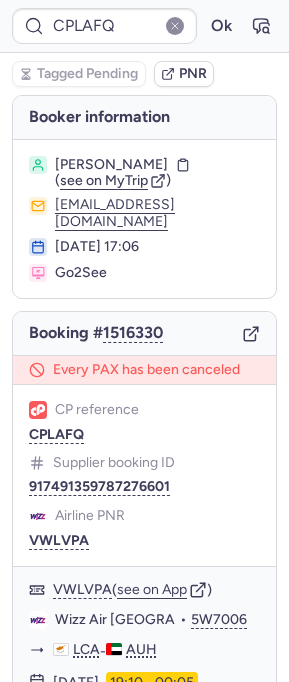 type on "CPTTUQ" 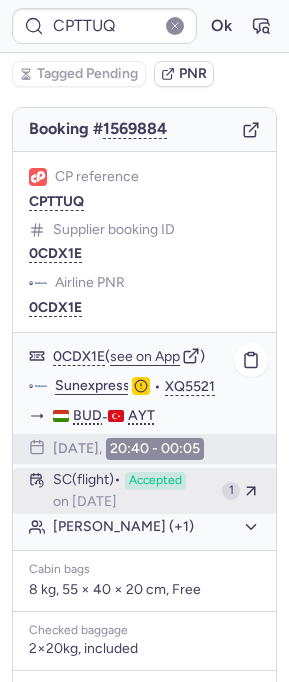 scroll, scrollTop: 282, scrollLeft: 0, axis: vertical 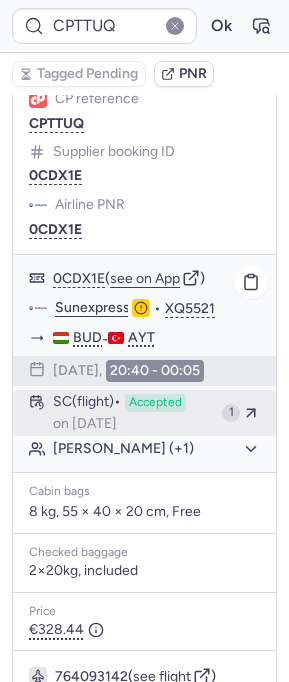 click on "on Jul 11, 2025" at bounding box center [85, 424] 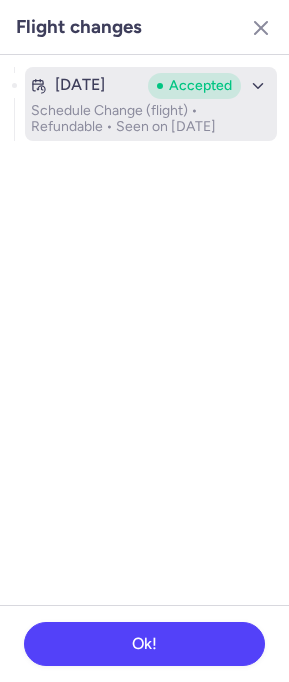 click on "Schedule Change (flight) • Refundable • Seen on Jul 11, 2025" at bounding box center (151, 119) 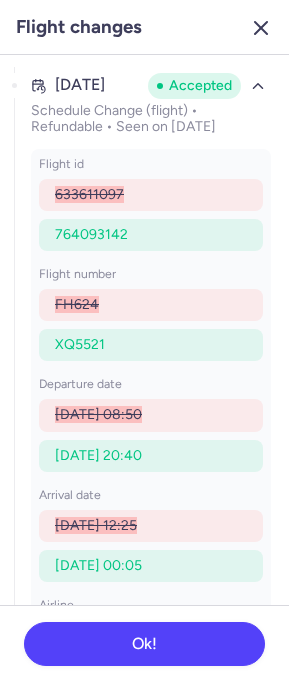 click 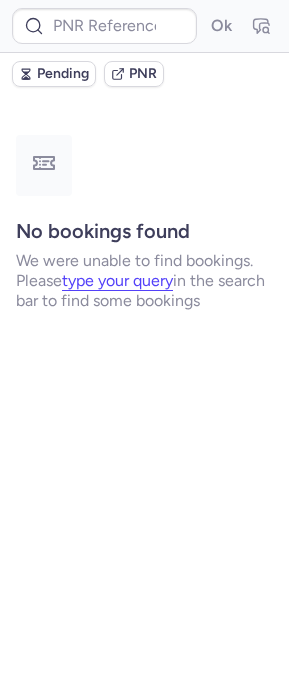 scroll, scrollTop: 0, scrollLeft: 0, axis: both 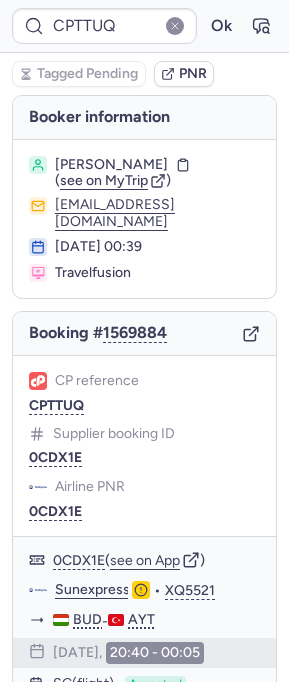 type on "4D2111" 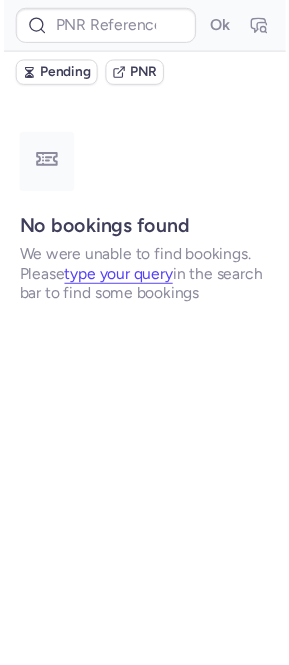 scroll, scrollTop: 0, scrollLeft: 0, axis: both 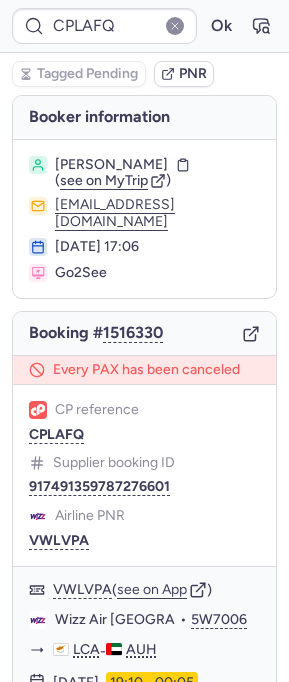 type on "CPTTUQ" 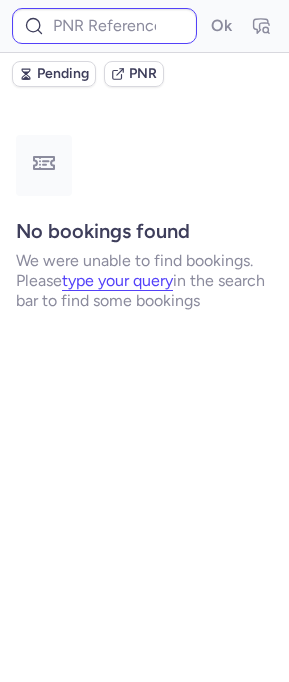 type on "CPLAFQ" 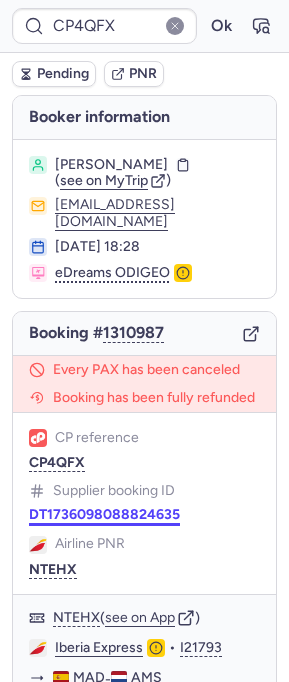click on "DT1736098088824635" at bounding box center (104, 515) 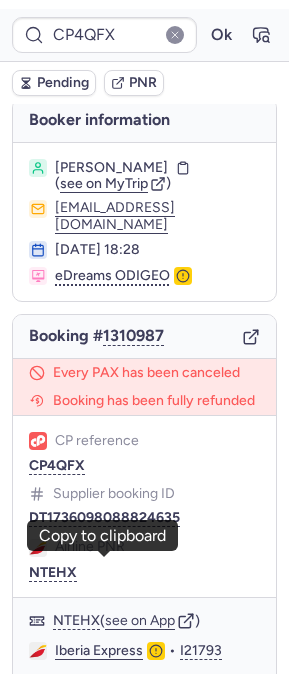 scroll, scrollTop: 0, scrollLeft: 0, axis: both 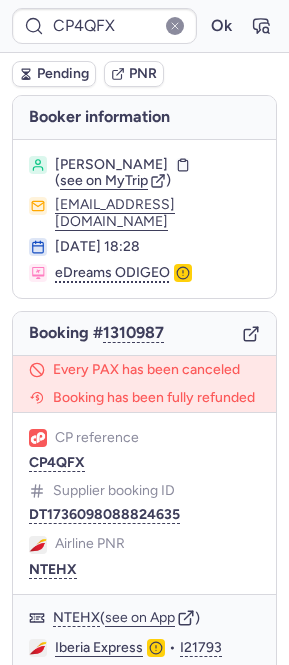 click 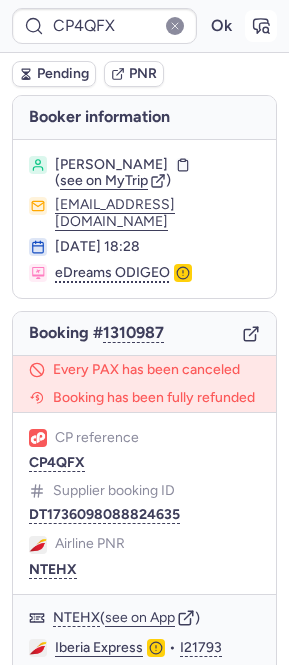 click 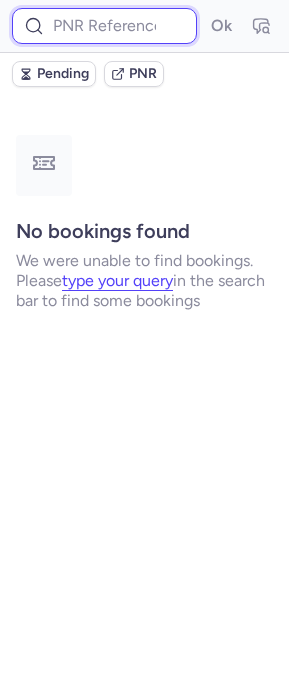 click at bounding box center (104, 26) 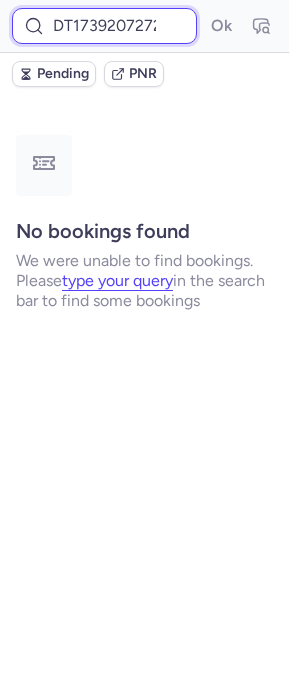 scroll, scrollTop: 0, scrollLeft: 58, axis: horizontal 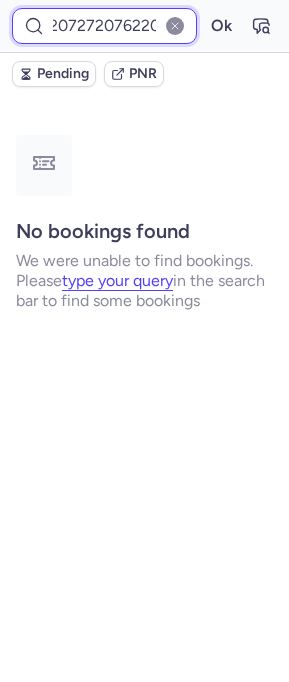 type on "DT1739207272076220" 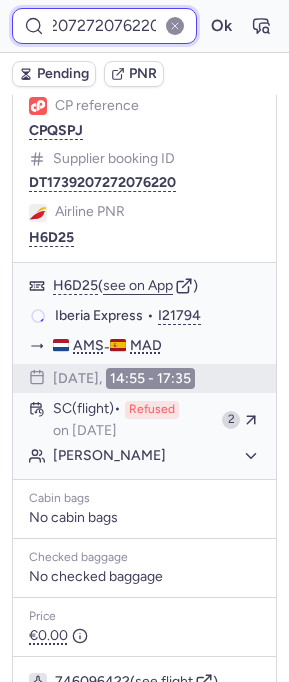 scroll, scrollTop: 320, scrollLeft: 0, axis: vertical 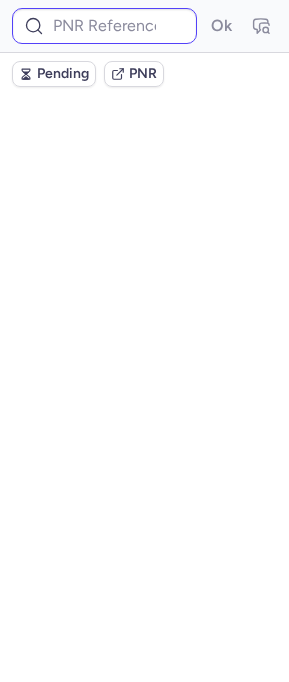 type on "CPLAFQ" 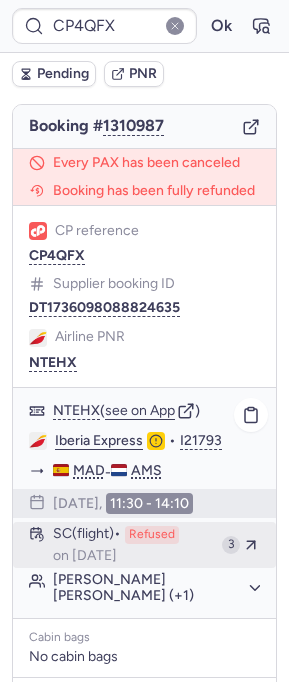 scroll, scrollTop: 0, scrollLeft: 0, axis: both 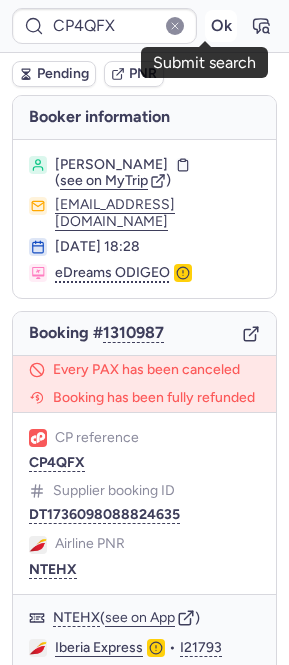 click on "Ok" at bounding box center (221, 26) 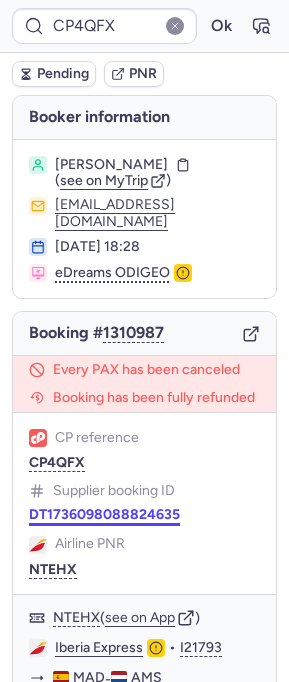 click on "DT1736098088824635" at bounding box center (104, 515) 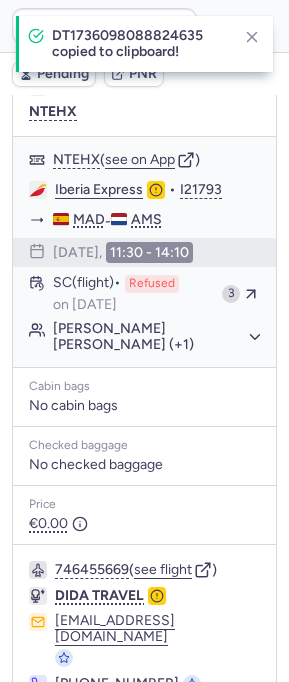 scroll, scrollTop: 321, scrollLeft: 0, axis: vertical 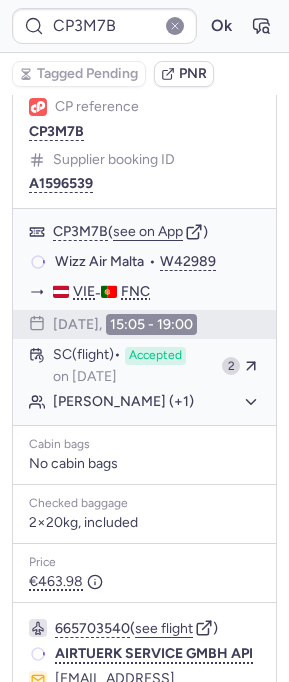 type on "CPLAFQ" 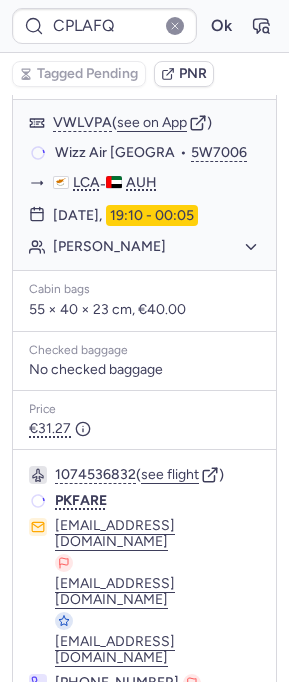 scroll, scrollTop: 452, scrollLeft: 0, axis: vertical 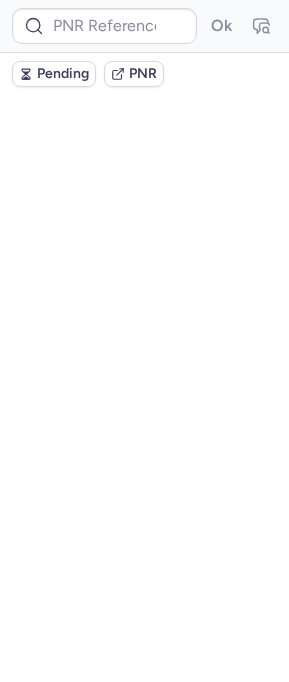 type on "CPTTUQ" 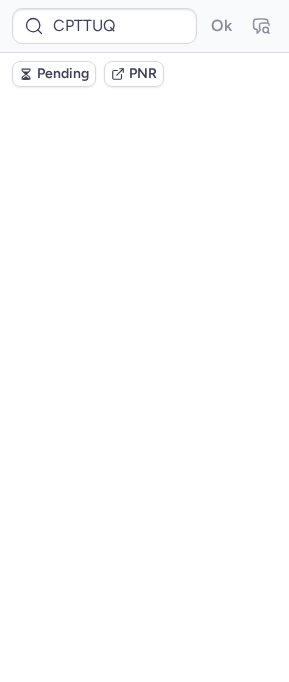 scroll, scrollTop: 0, scrollLeft: 0, axis: both 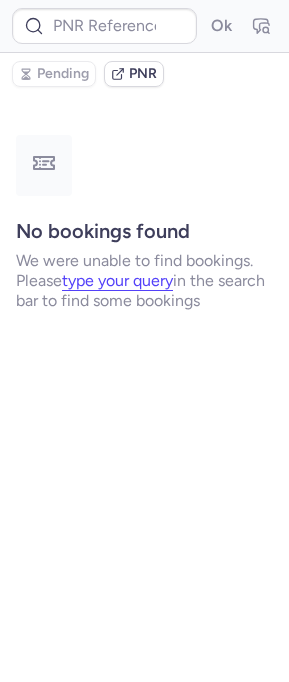 type on "CPGWXL" 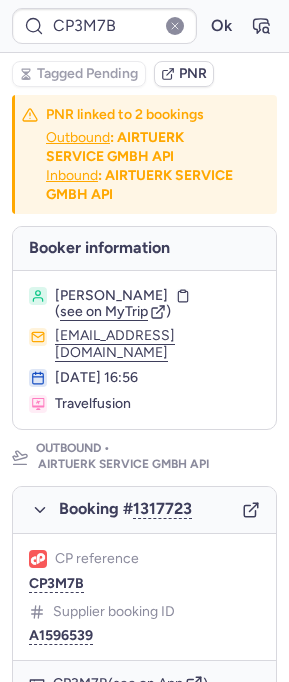 type on "CPLAFQ" 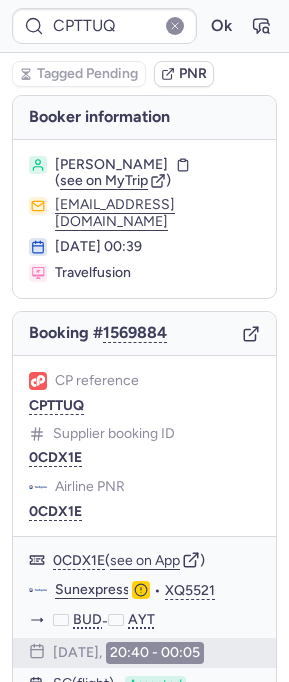 type on "CPRGVD" 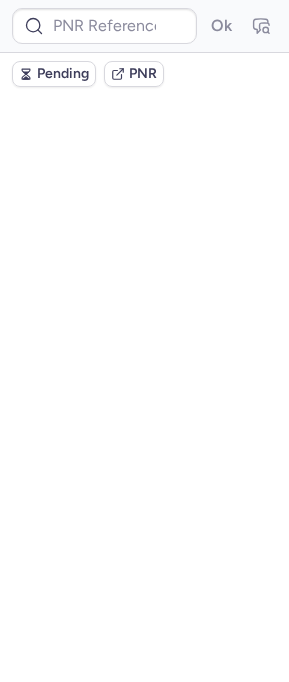 scroll, scrollTop: 0, scrollLeft: 0, axis: both 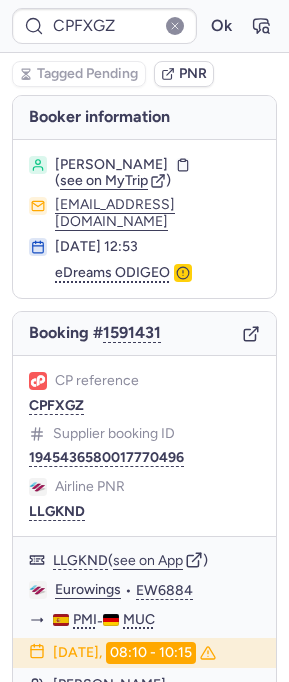 type on "CPRIKO" 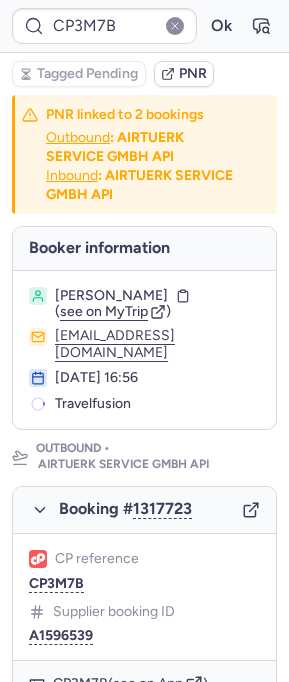type on "CPLAFQ" 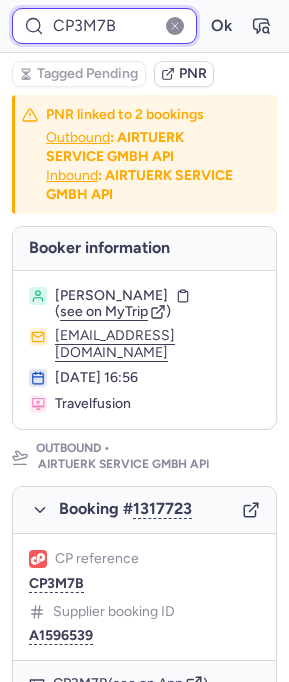 click on "CP3M7B" at bounding box center [104, 26] 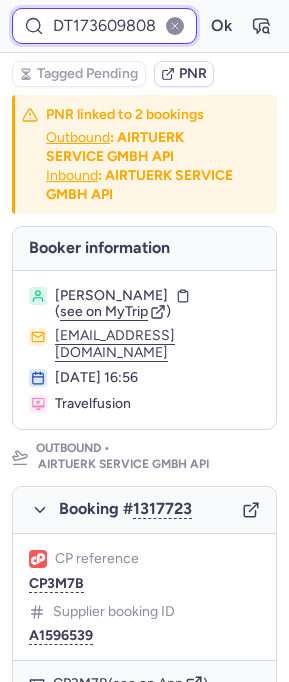 scroll, scrollTop: 0, scrollLeft: 80, axis: horizontal 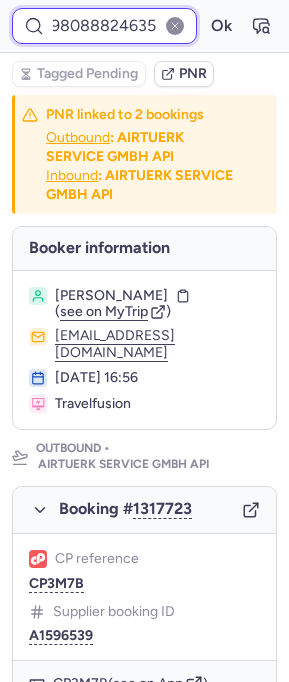 click on "Ok" at bounding box center (221, 26) 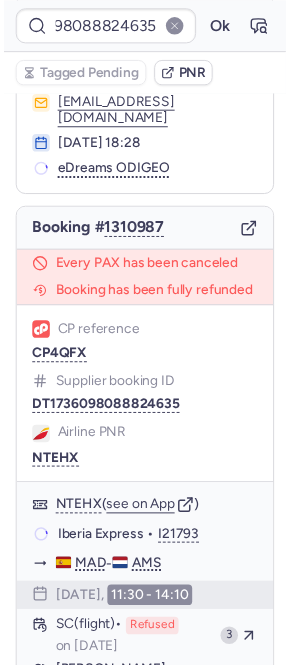 scroll, scrollTop: 115, scrollLeft: 0, axis: vertical 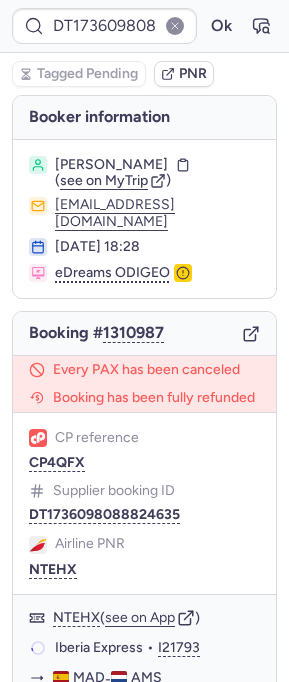 click 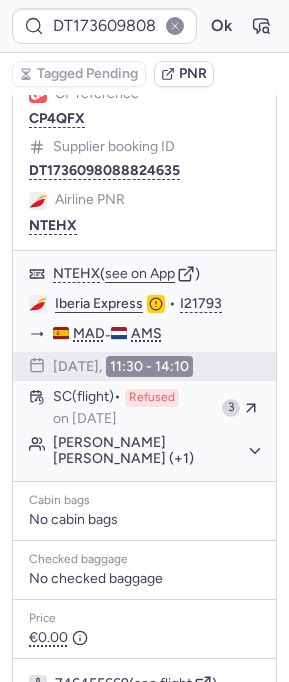 scroll, scrollTop: 0, scrollLeft: 0, axis: both 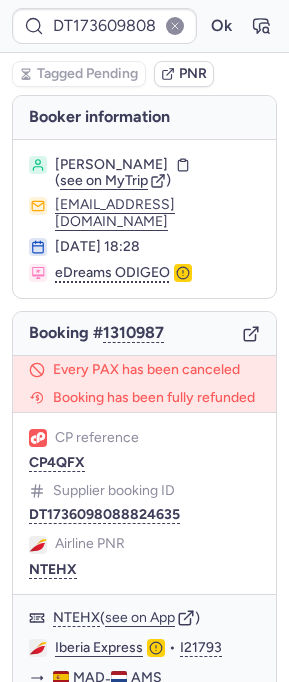 type on "CPLAFQ" 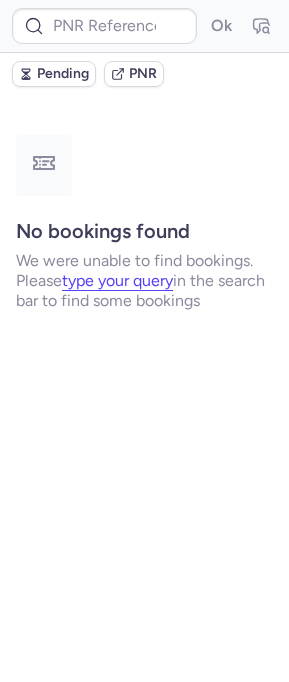 type on "CPONGF" 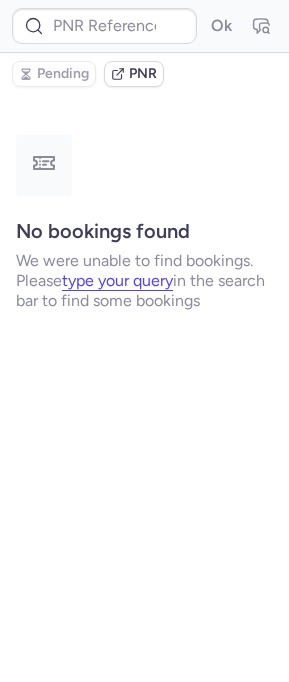 type on "0BUDXJ" 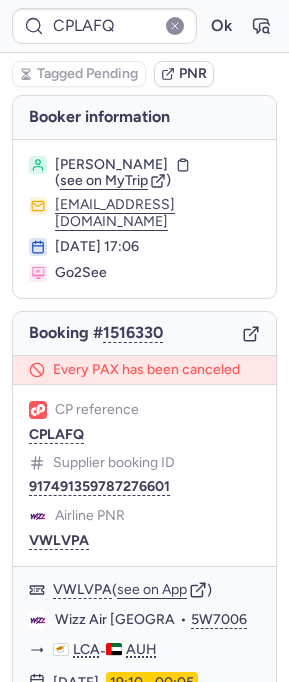 type on "917531527269978101" 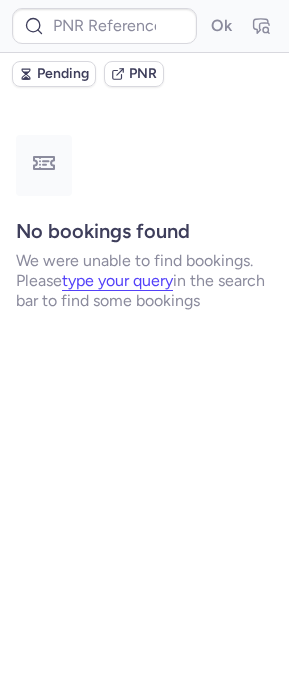 type on "CP3M7B" 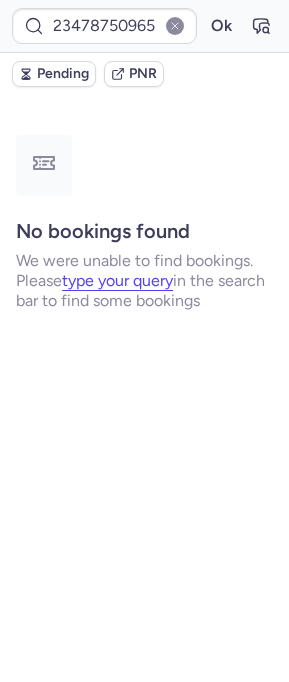 type on "CP8CNK" 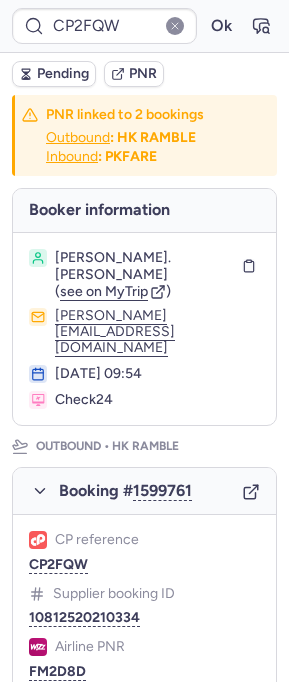 type on "CPLAFQ" 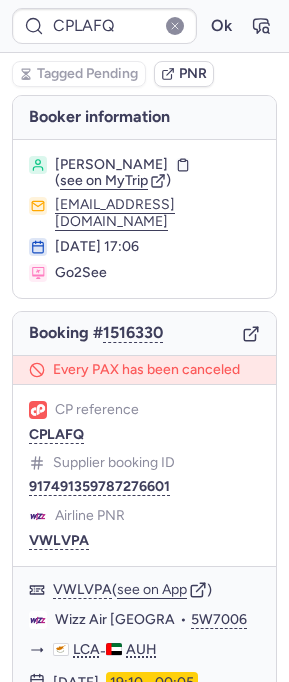 type 